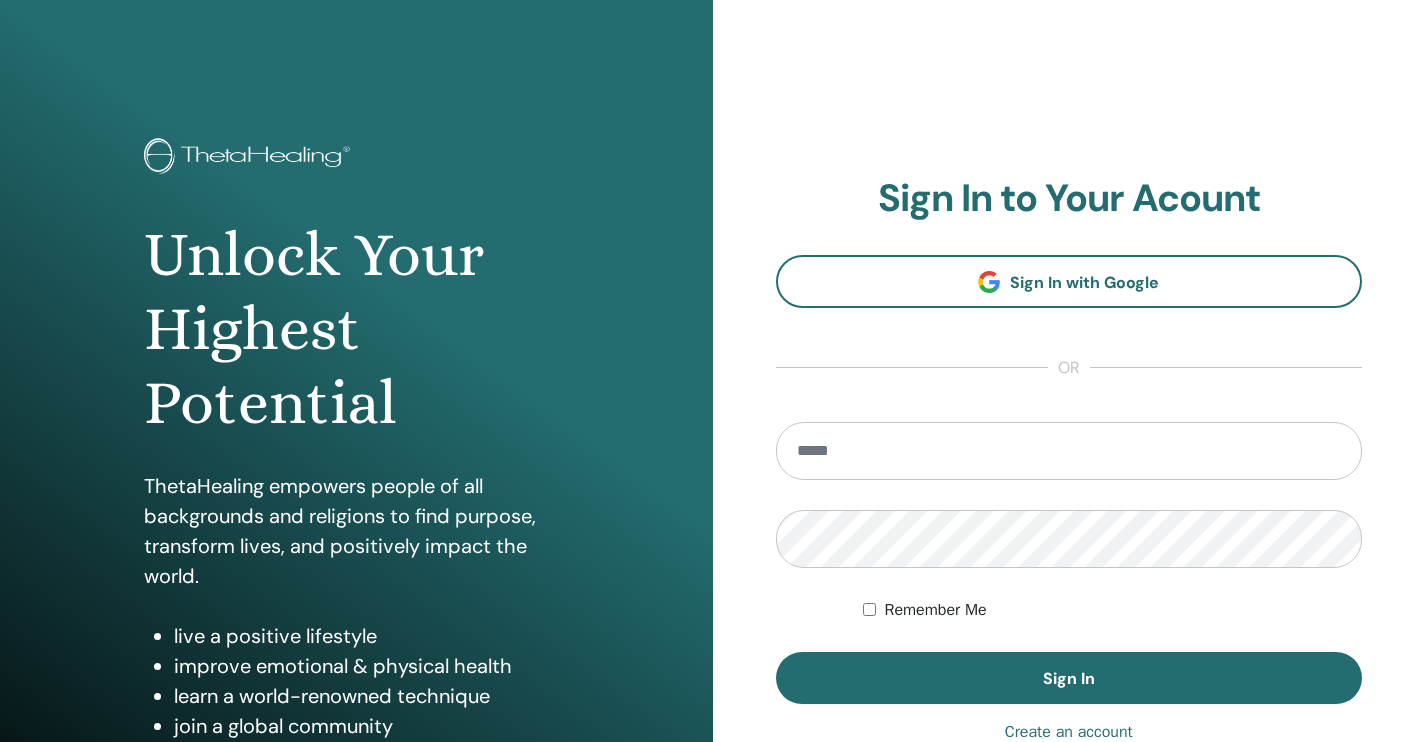 scroll, scrollTop: 0, scrollLeft: 0, axis: both 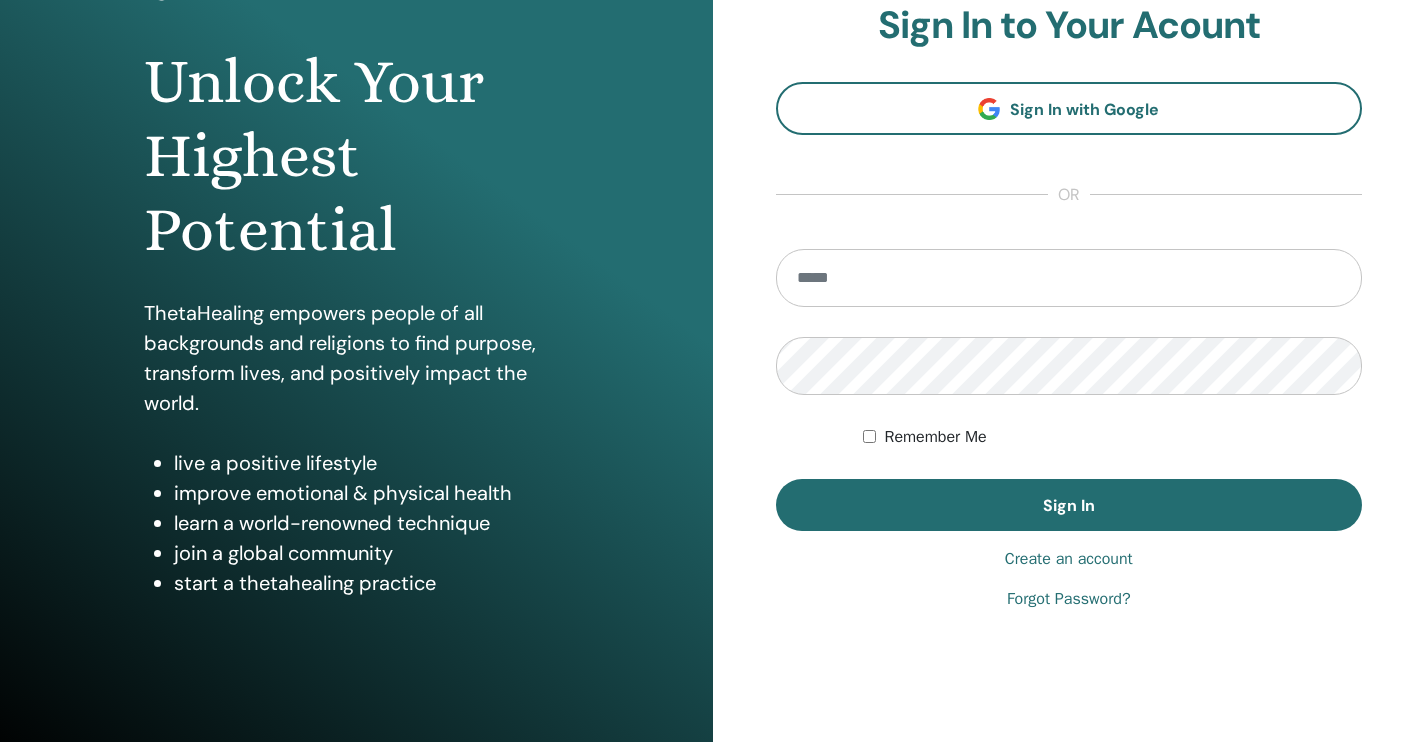 click on "Create an account" at bounding box center (1069, 559) 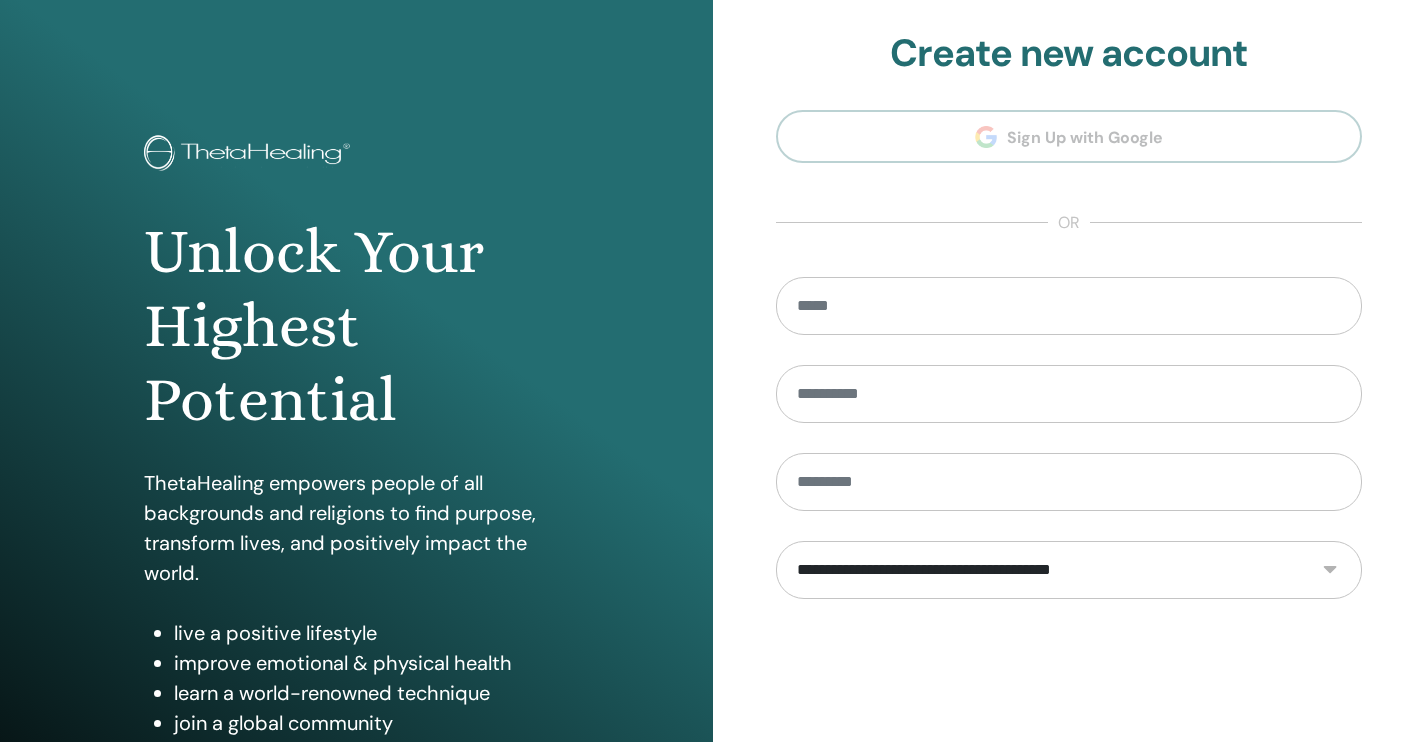 scroll, scrollTop: 0, scrollLeft: 0, axis: both 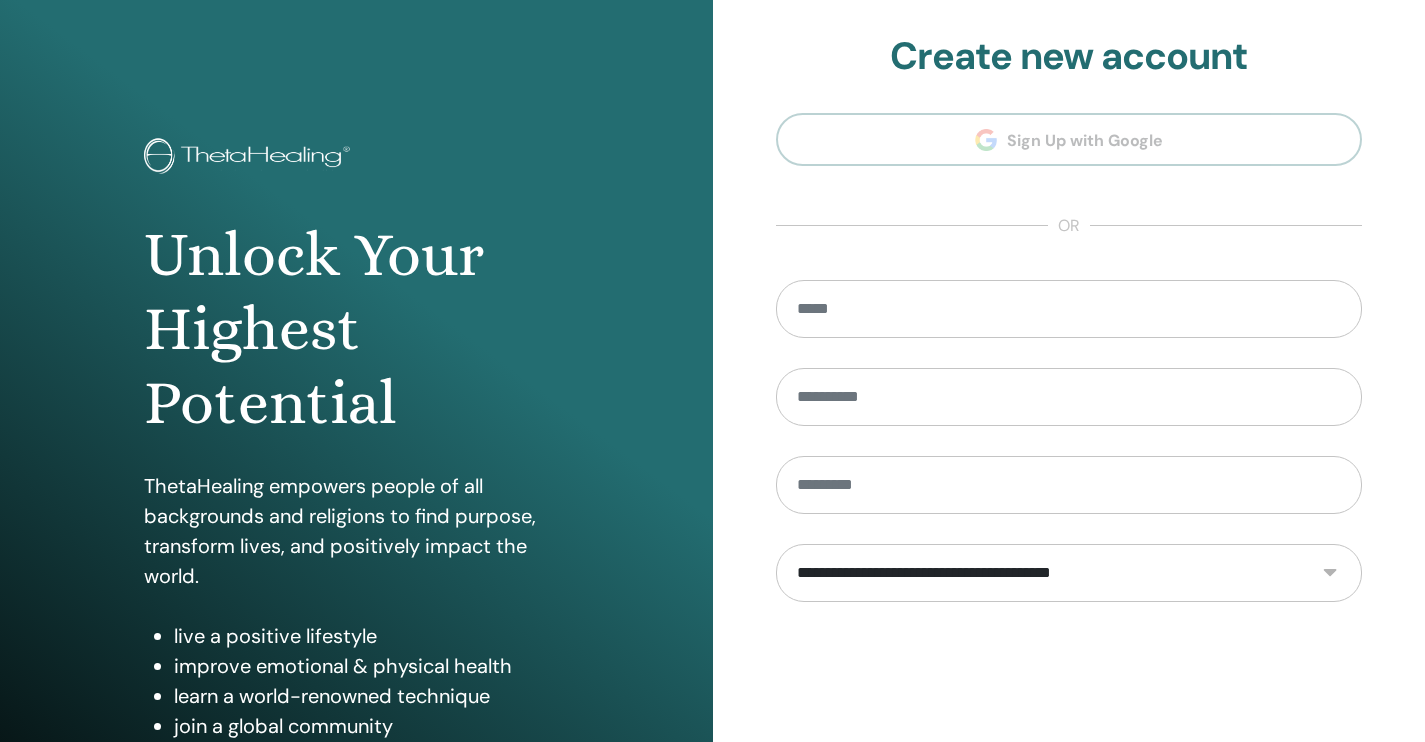 click on "**********" at bounding box center (1069, 452) 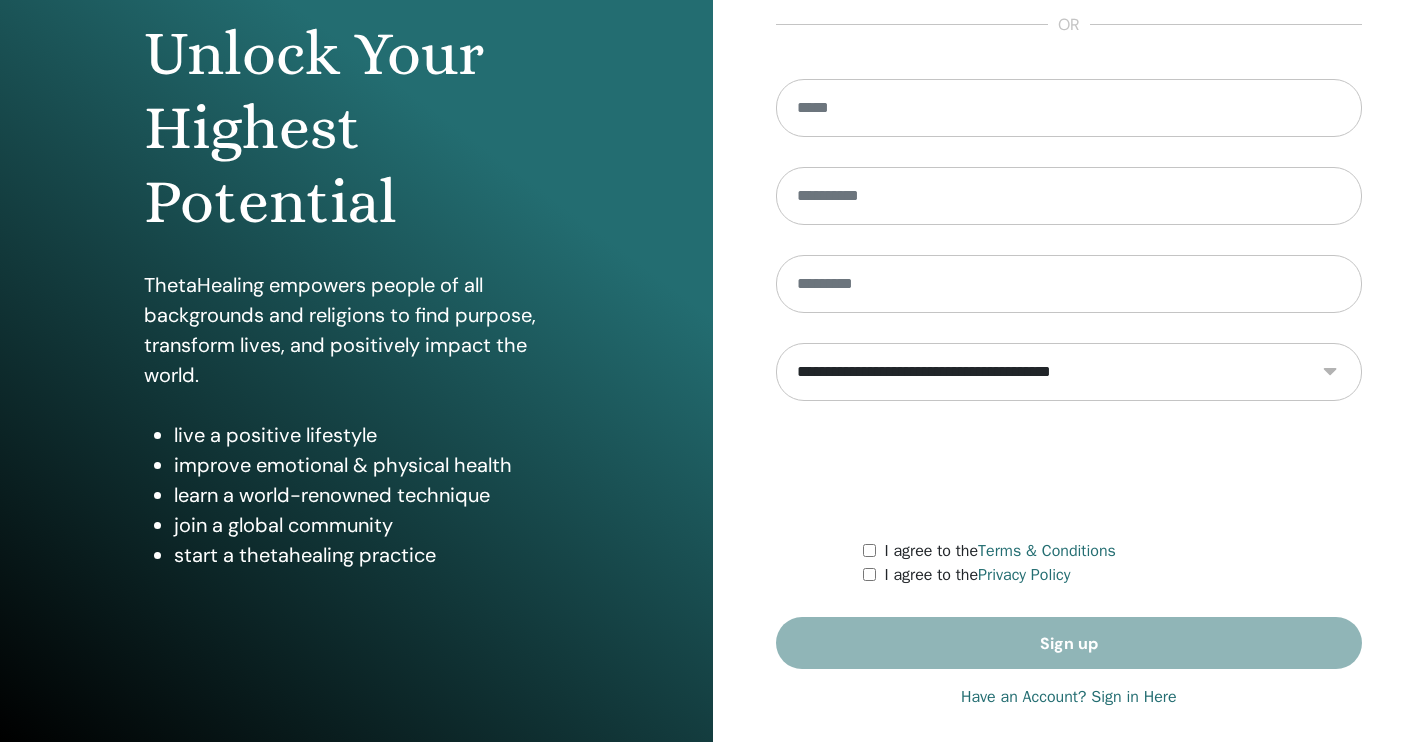scroll, scrollTop: 0, scrollLeft: 0, axis: both 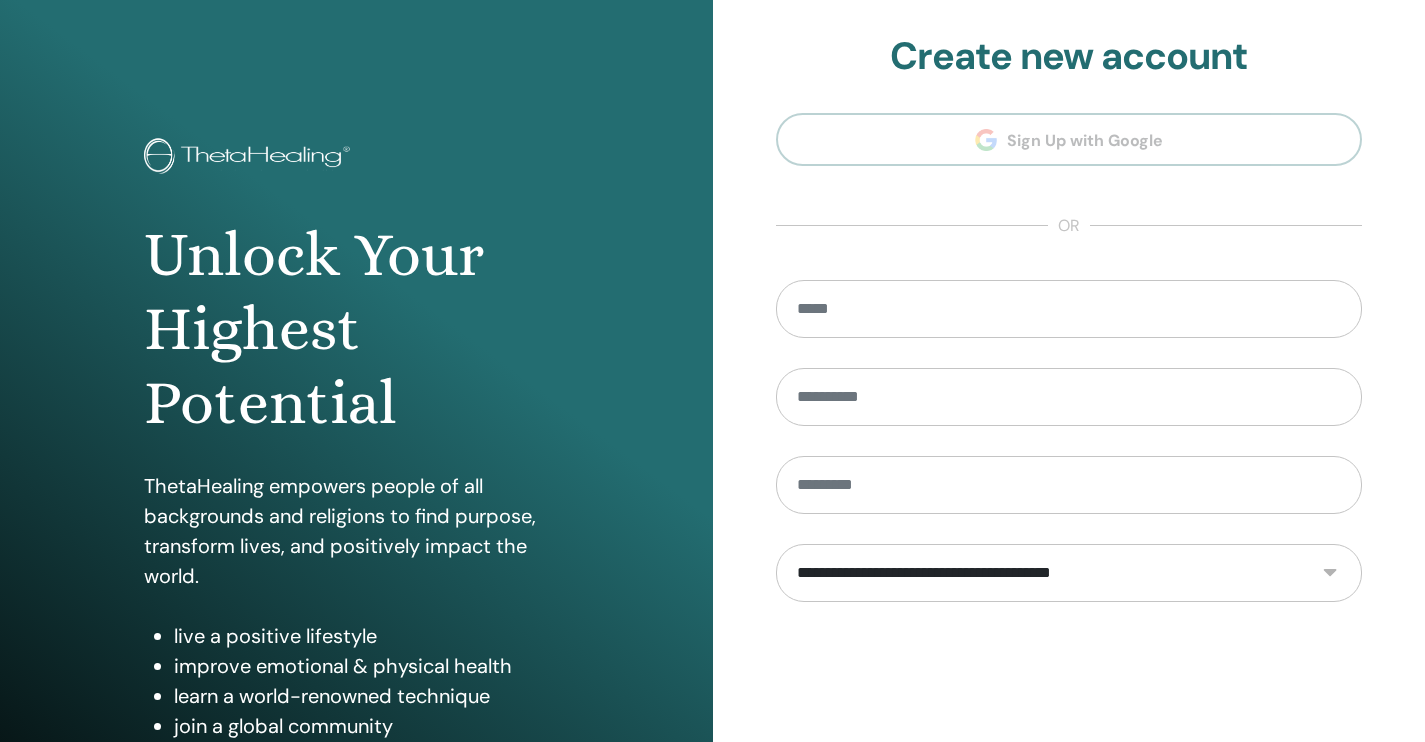 click on "**********" at bounding box center [1069, 452] 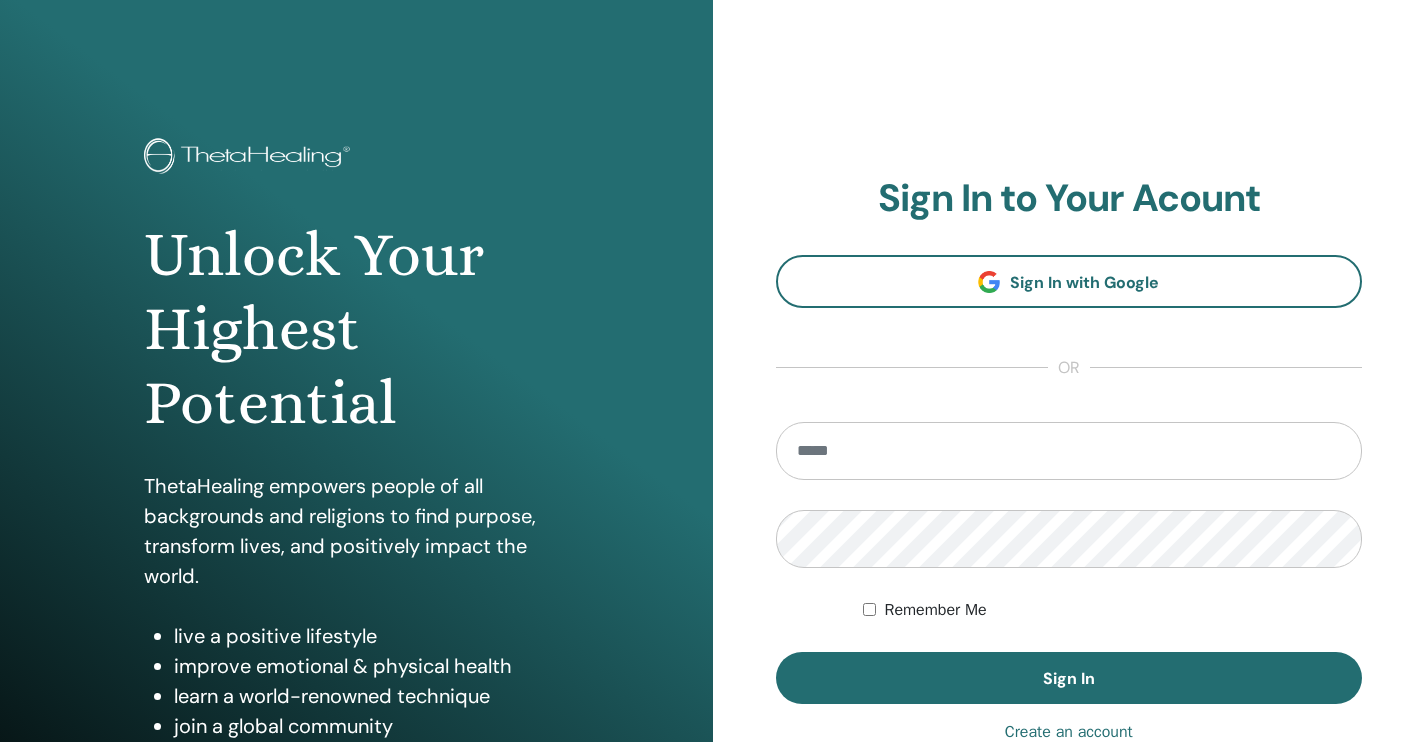 scroll, scrollTop: 0, scrollLeft: 0, axis: both 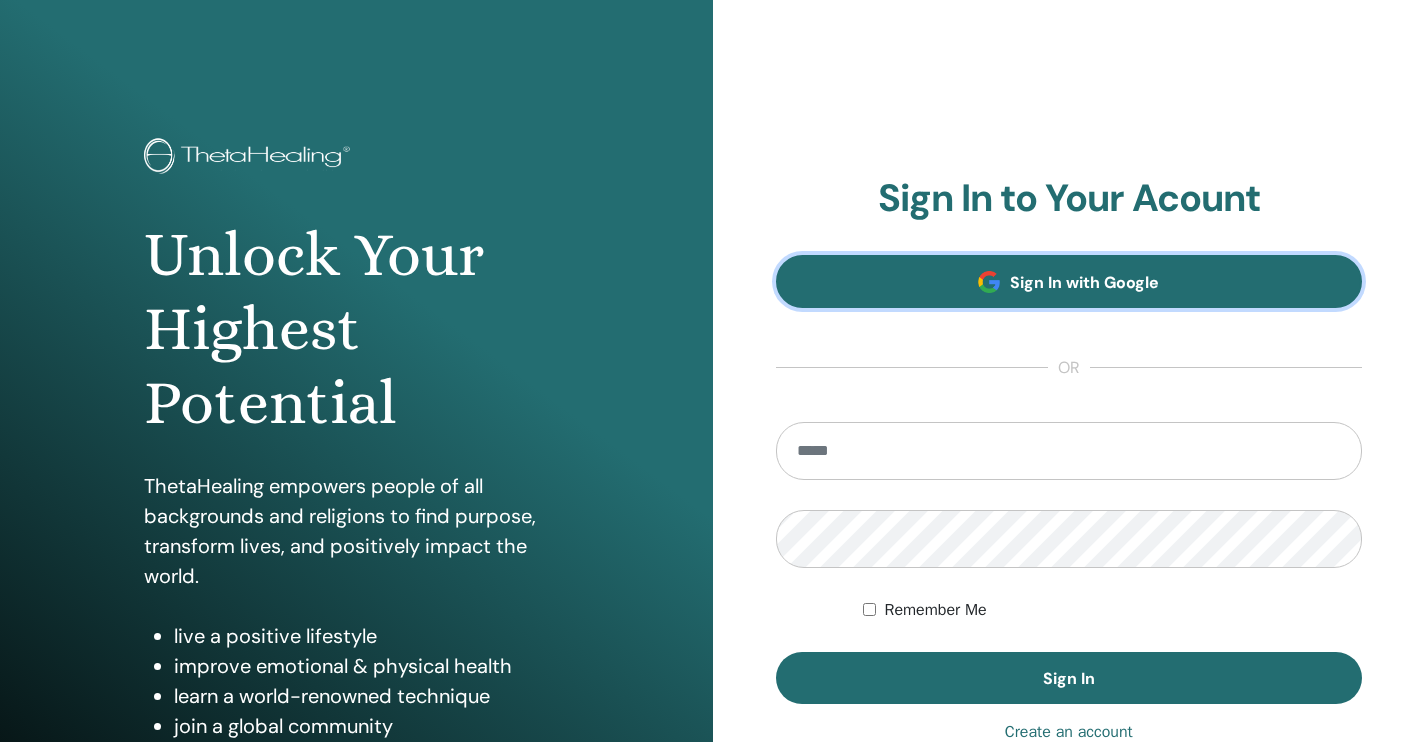 click on "Sign In with Google" at bounding box center [1069, 281] 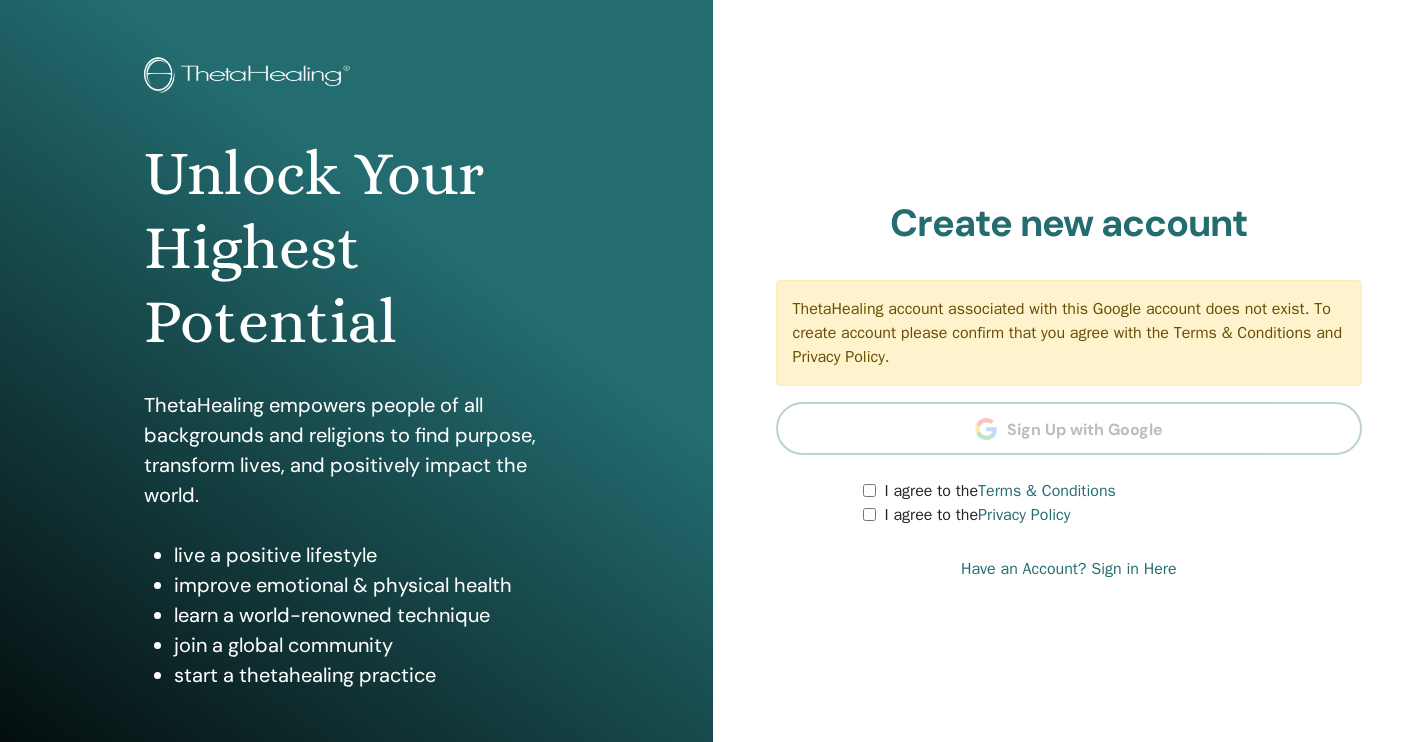 scroll, scrollTop: 128, scrollLeft: 0, axis: vertical 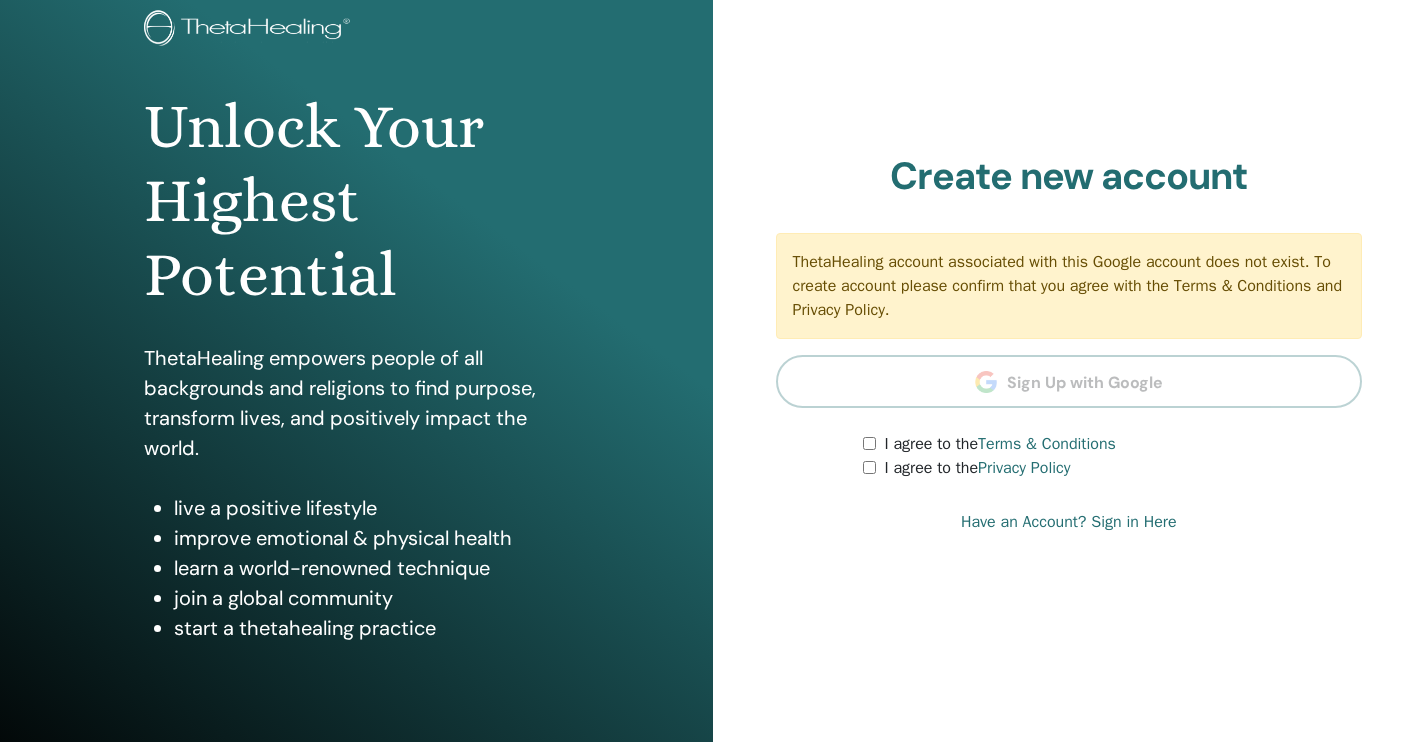 click on "I agree to the  Terms & Conditions" at bounding box center (999, 444) 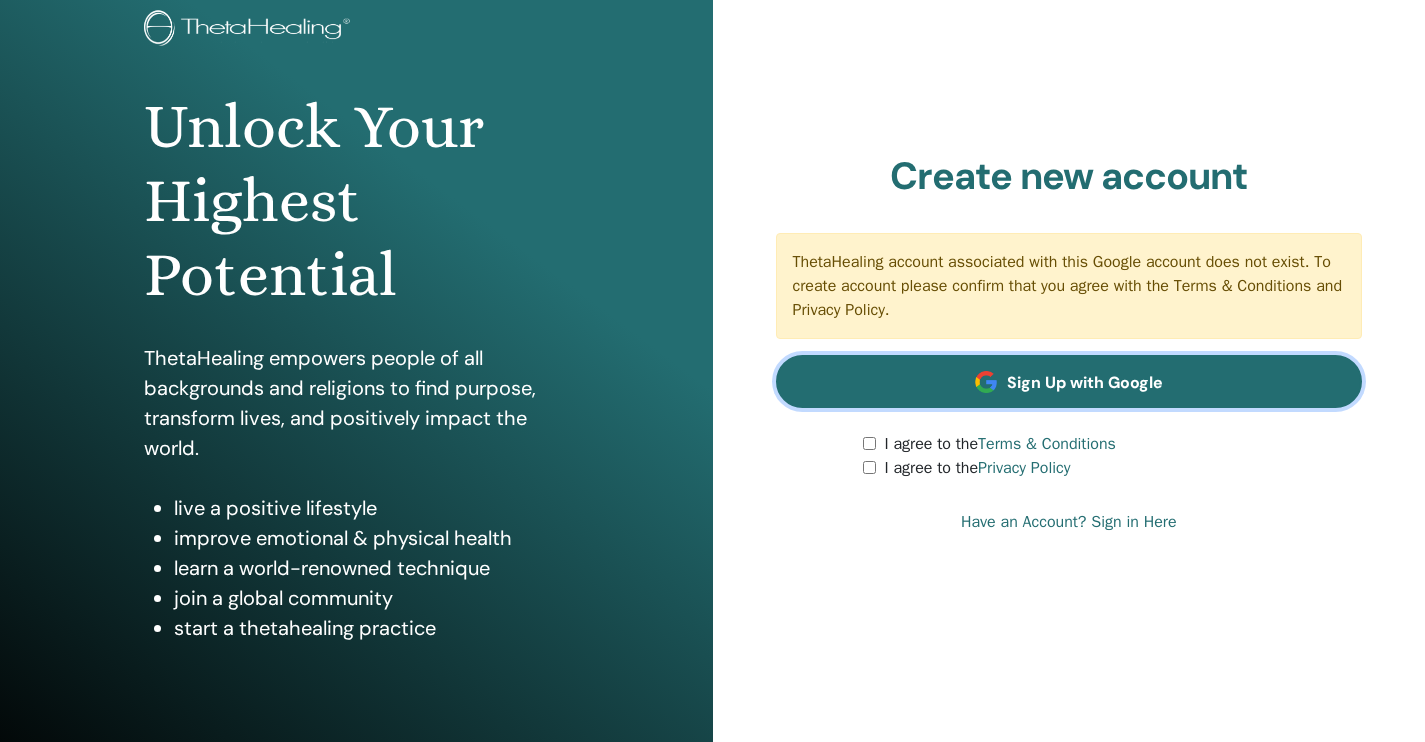 click at bounding box center [986, 382] 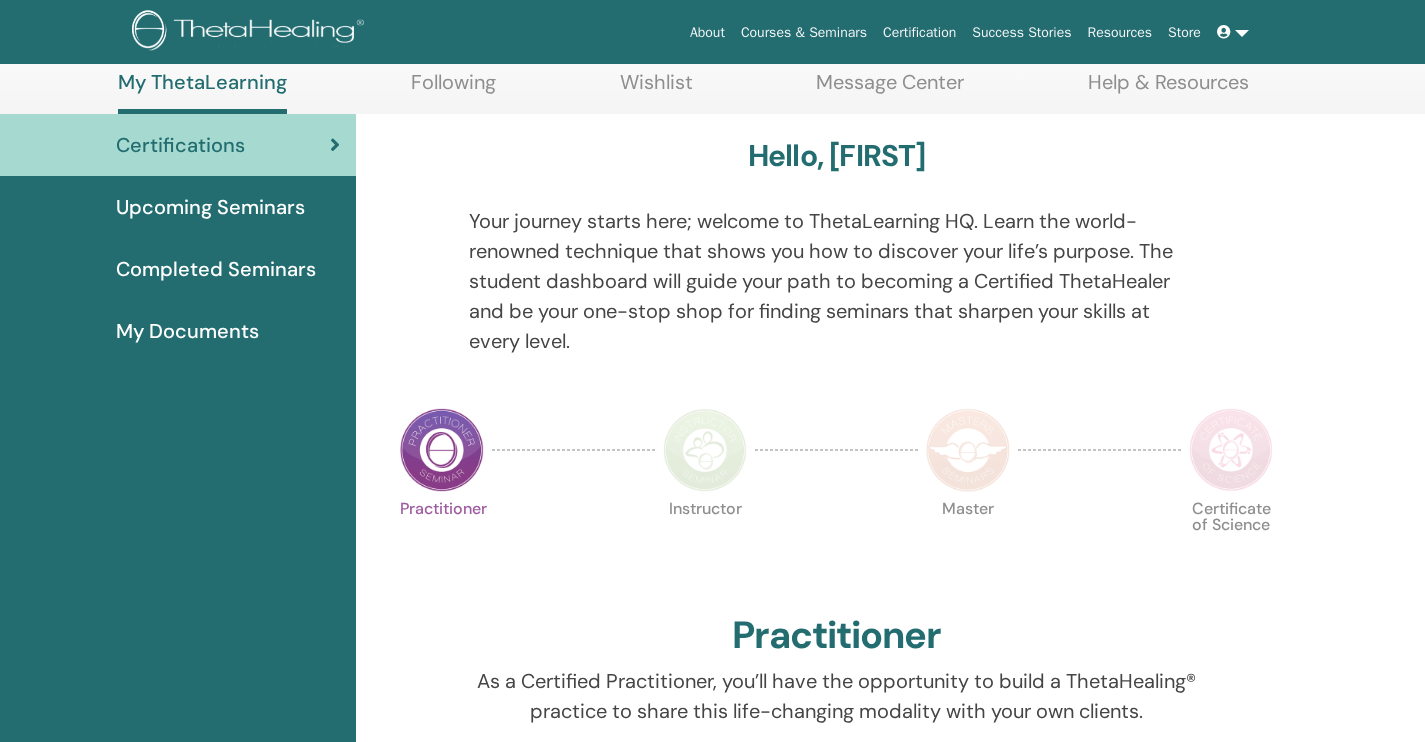 scroll, scrollTop: 0, scrollLeft: 0, axis: both 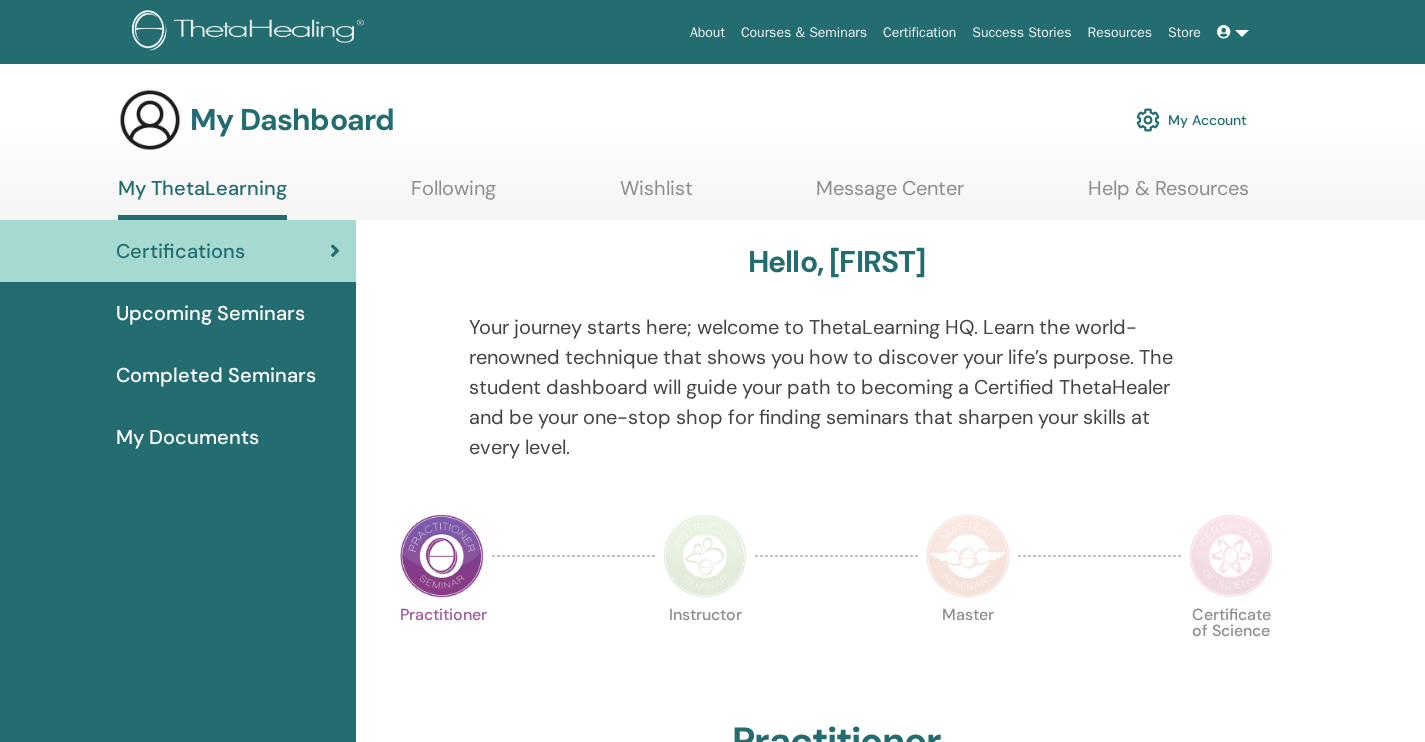 click on "Your journey starts here; welcome to ThetaLearning HQ. Learn the world-renowned technique that shows you how to discover your life’s purpose. The student dashboard will guide your path to becoming a Certified ThetaHealer and be your one-stop shop for finding seminars that sharpen your skills at every level." at bounding box center [837, 387] 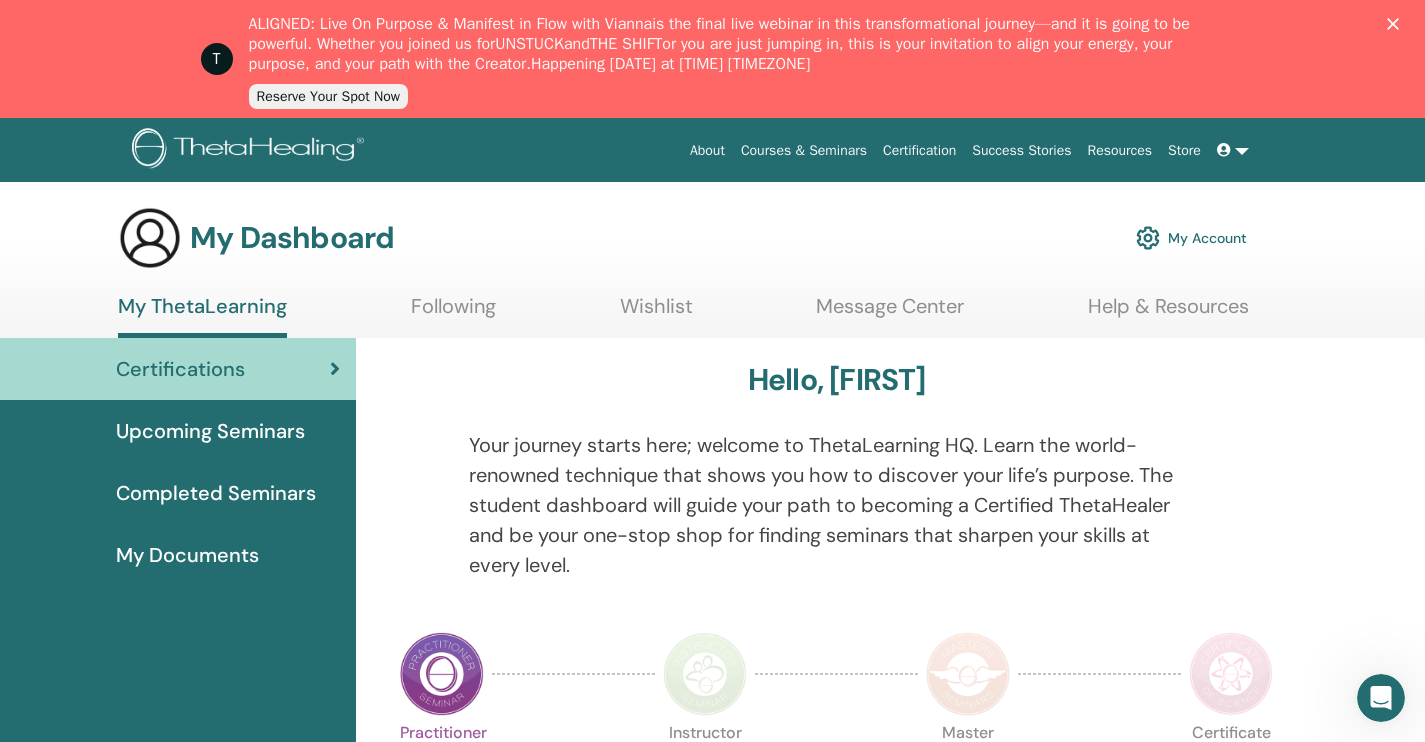 scroll, scrollTop: 0, scrollLeft: 0, axis: both 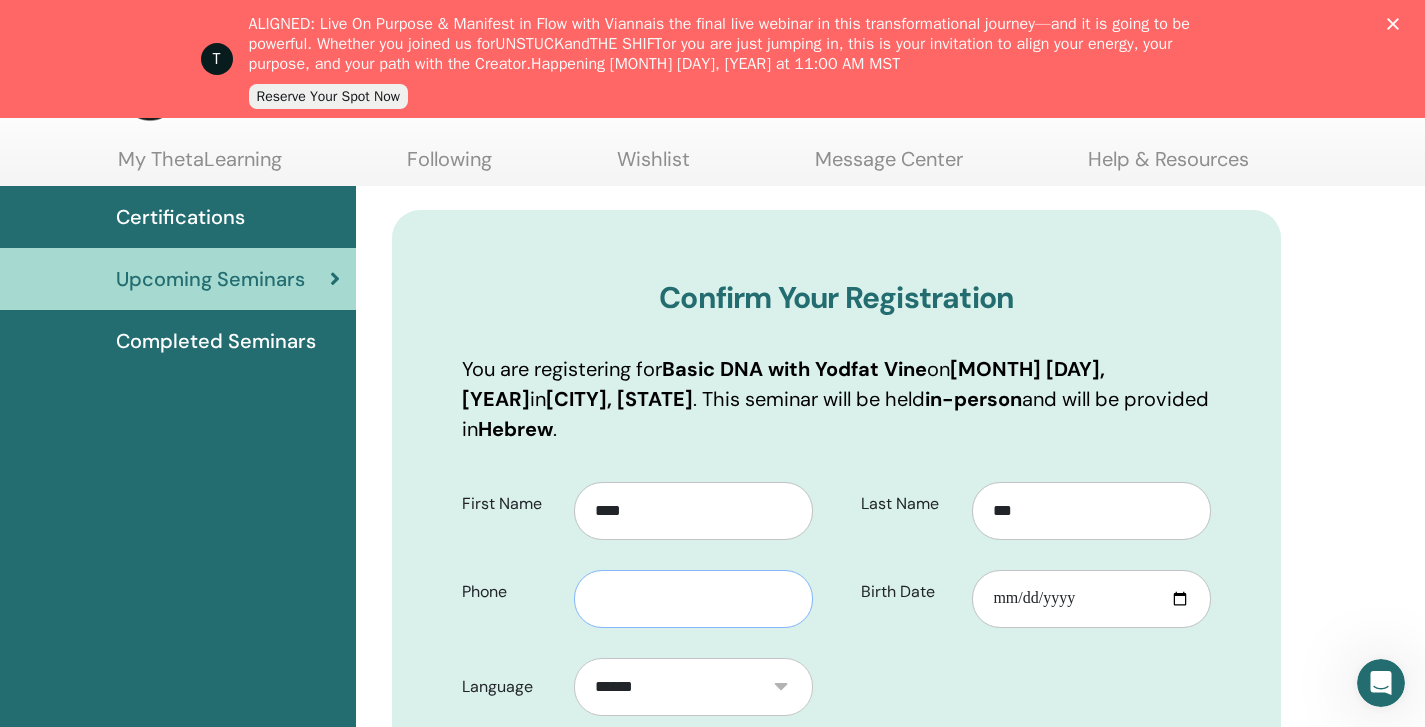 click at bounding box center [693, 599] 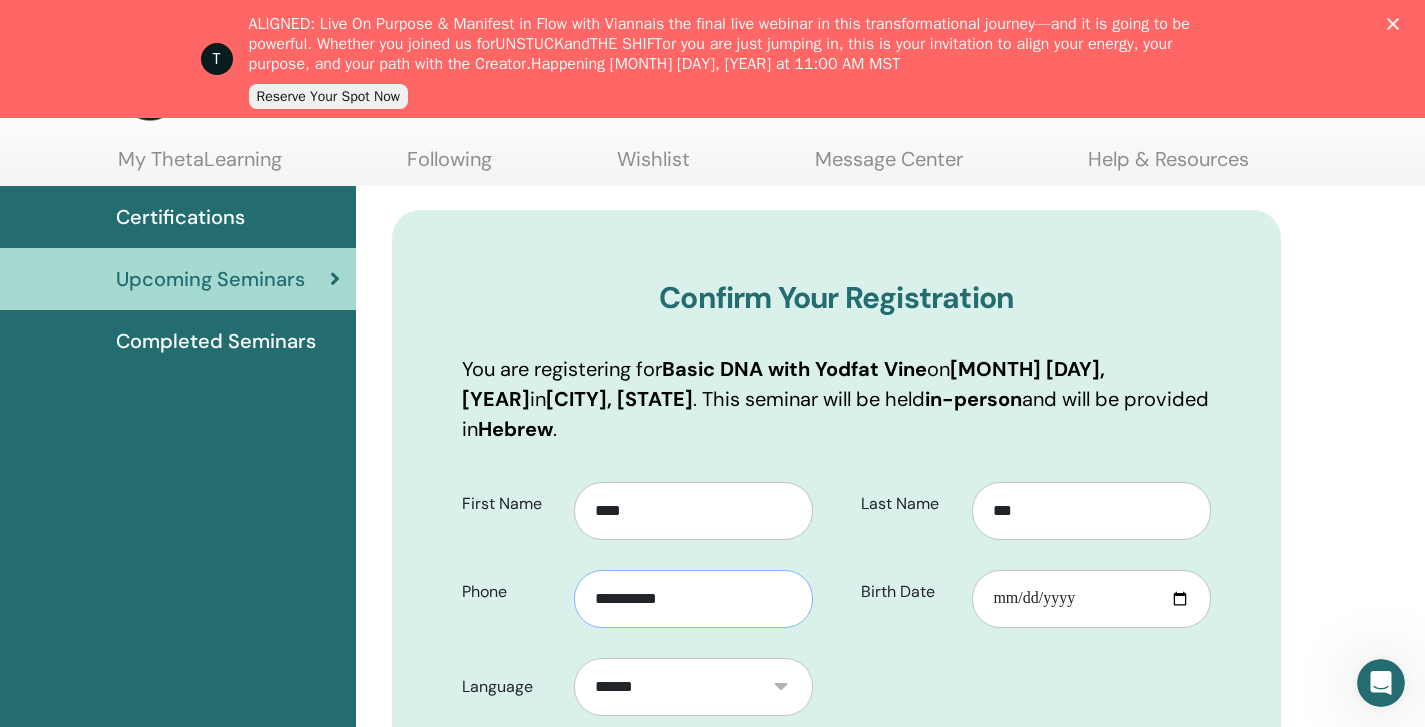 type on "**********" 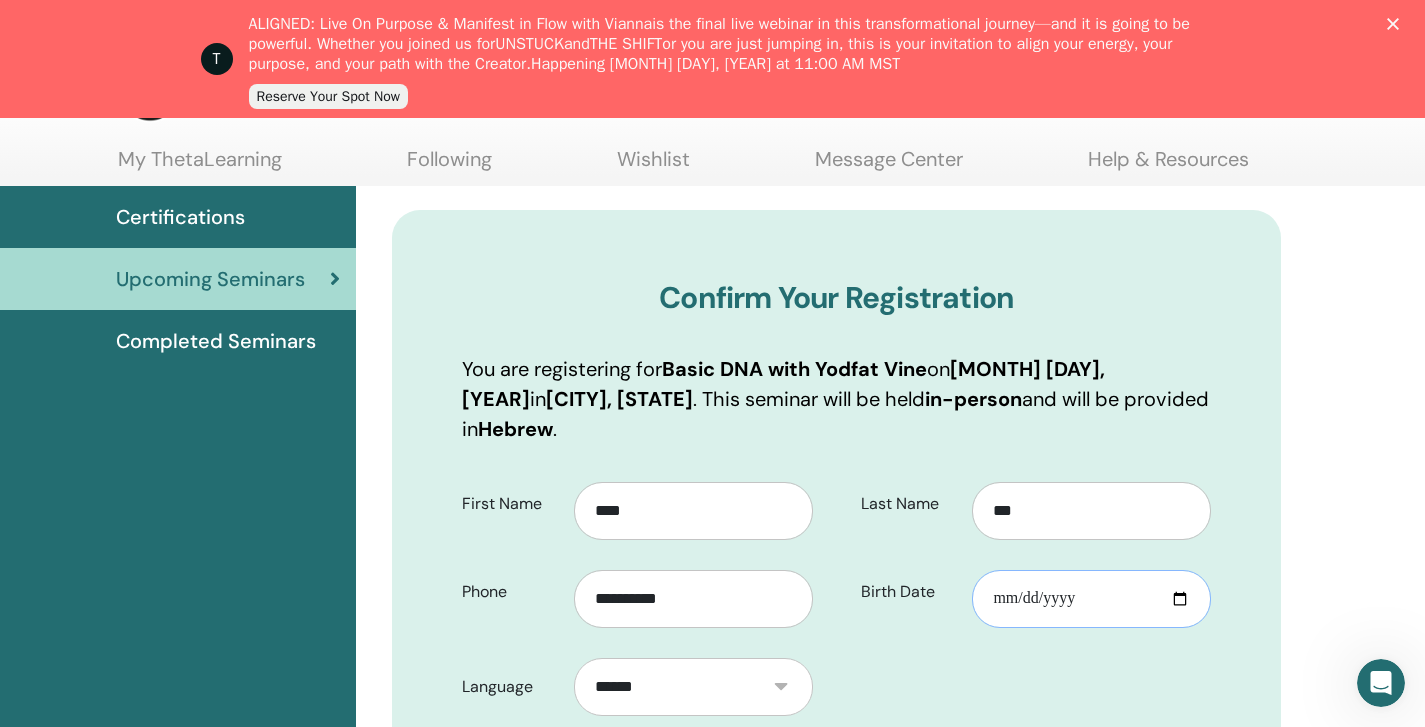 type on "**********" 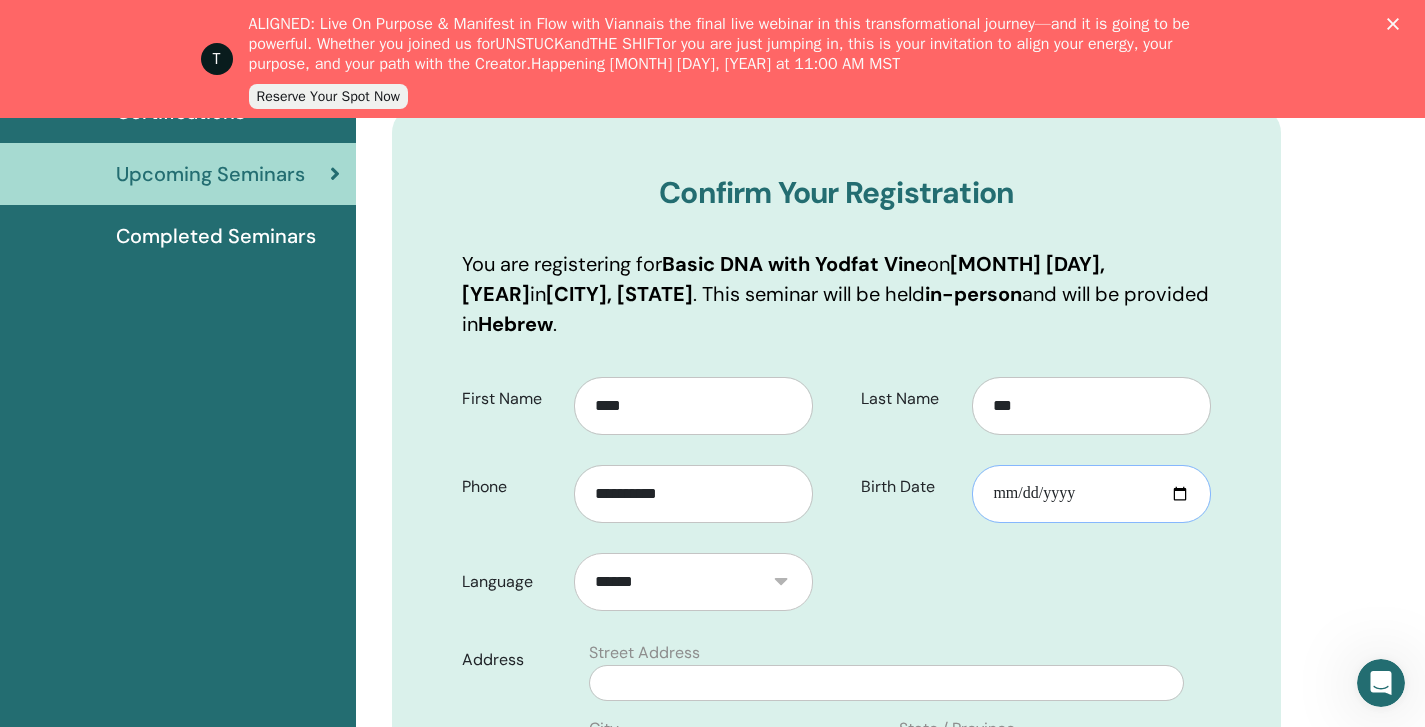 scroll, scrollTop: 324, scrollLeft: 0, axis: vertical 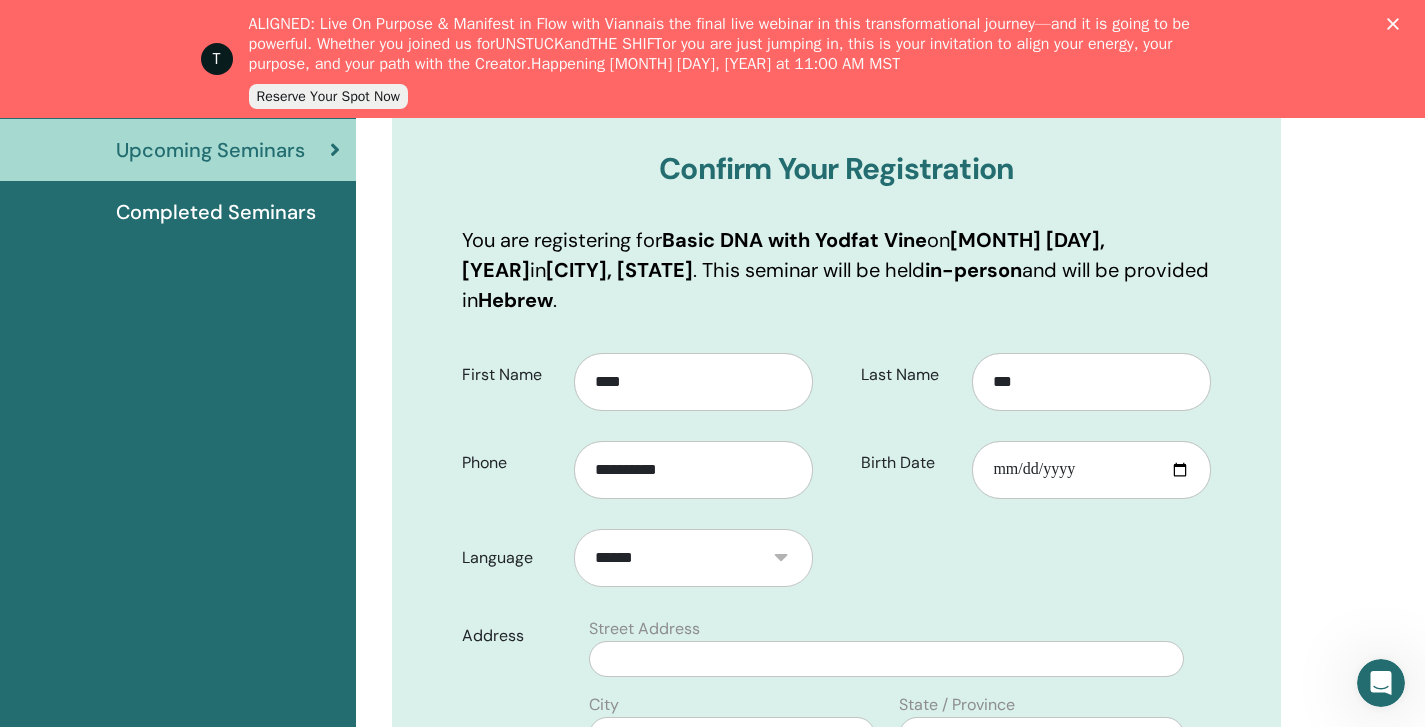 click on "Language
******" at bounding box center [637, 558] 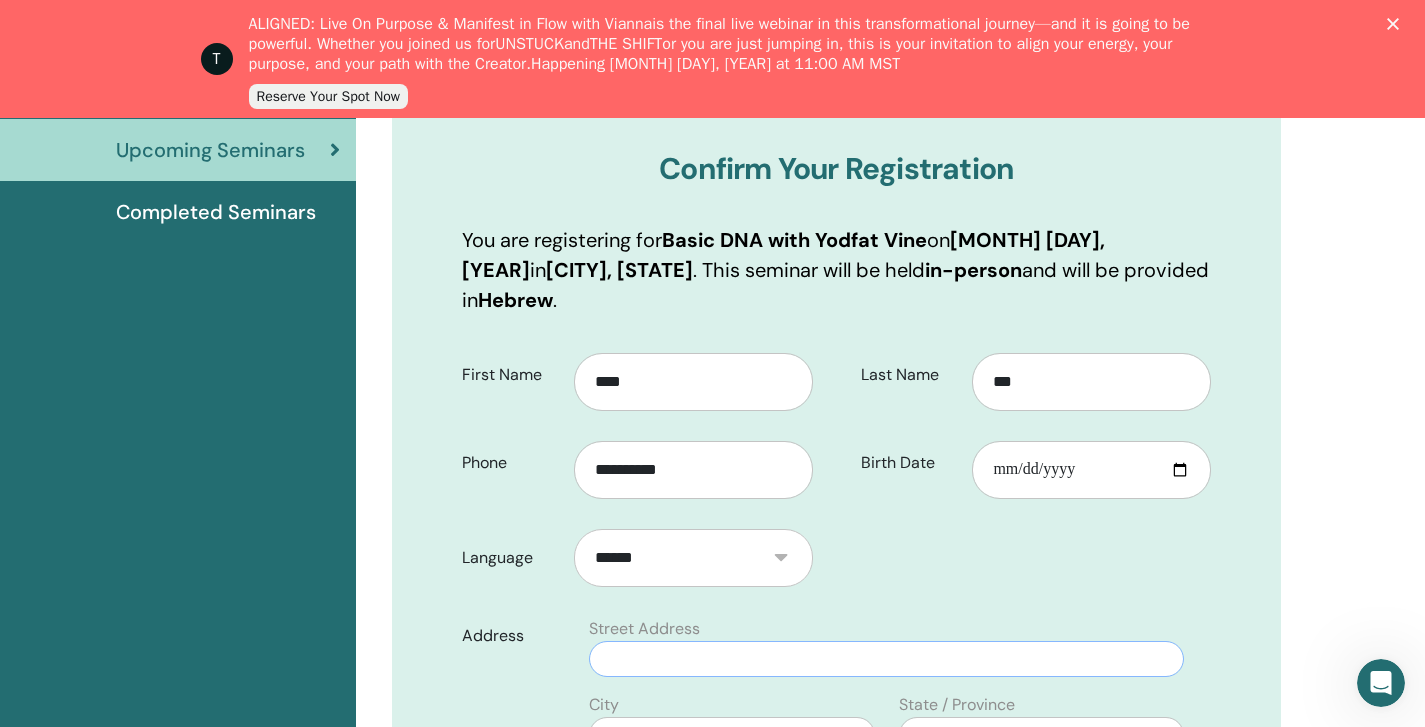click at bounding box center (886, 659) 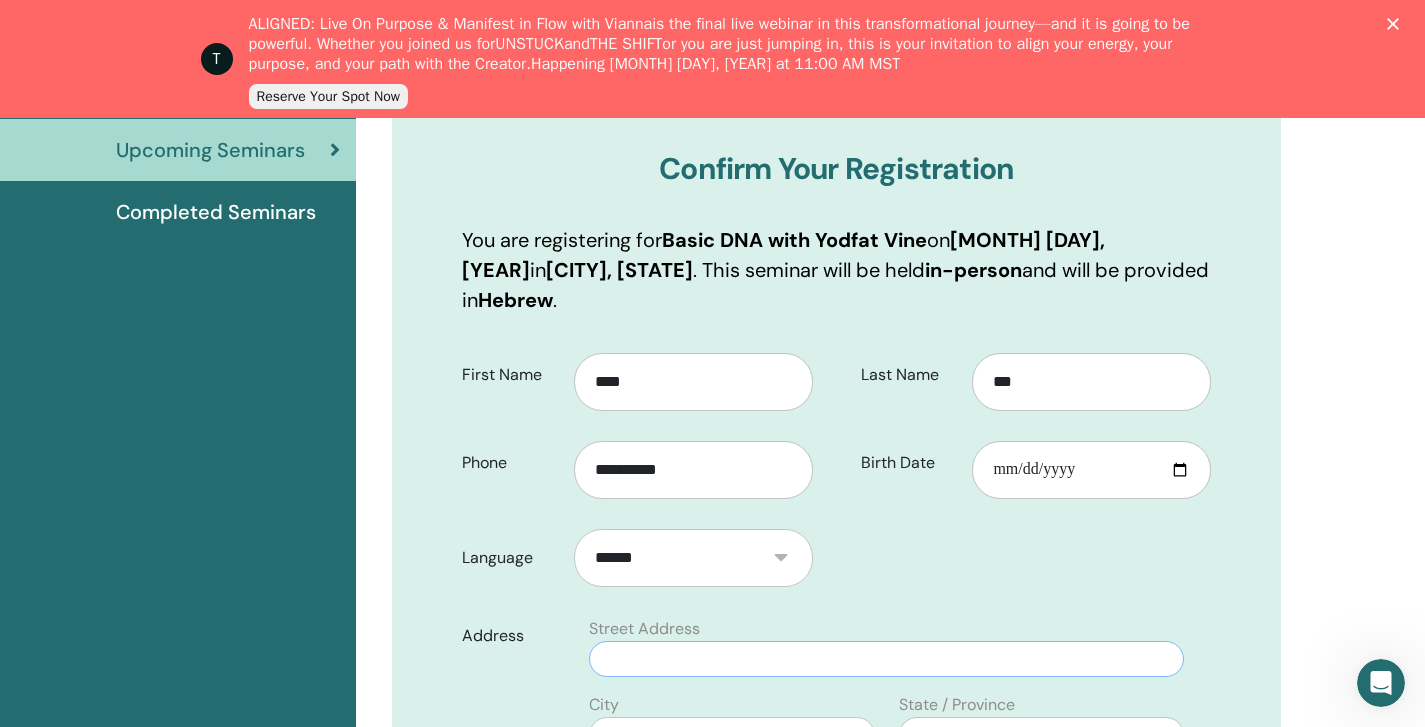 type on "**********" 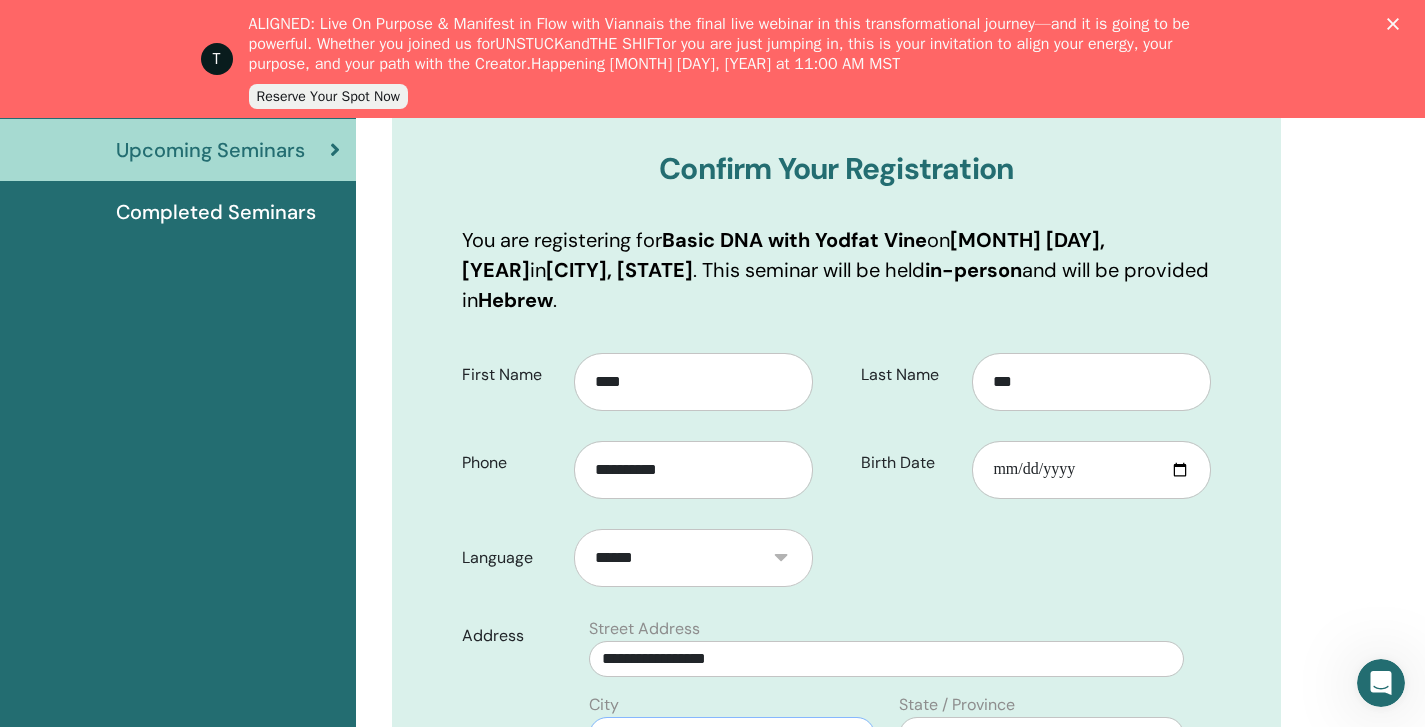 type on "********" 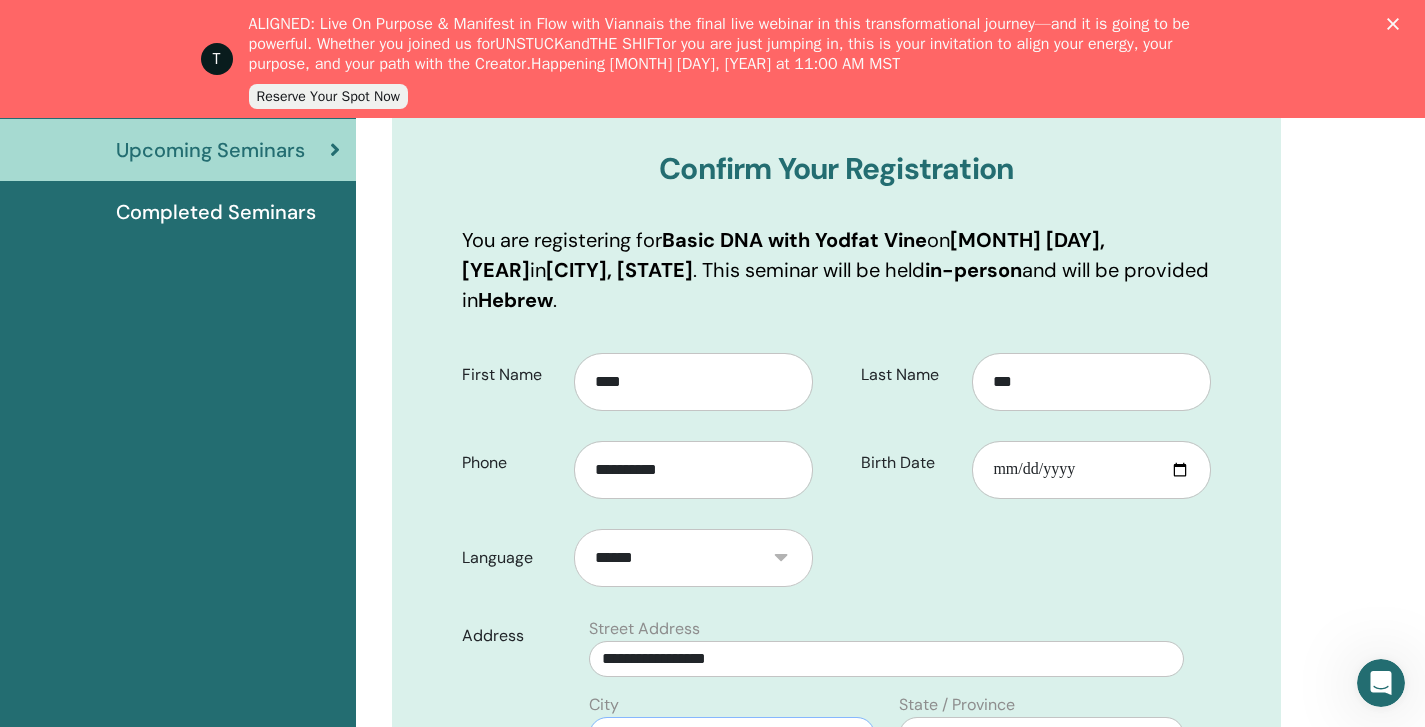 type on "*******" 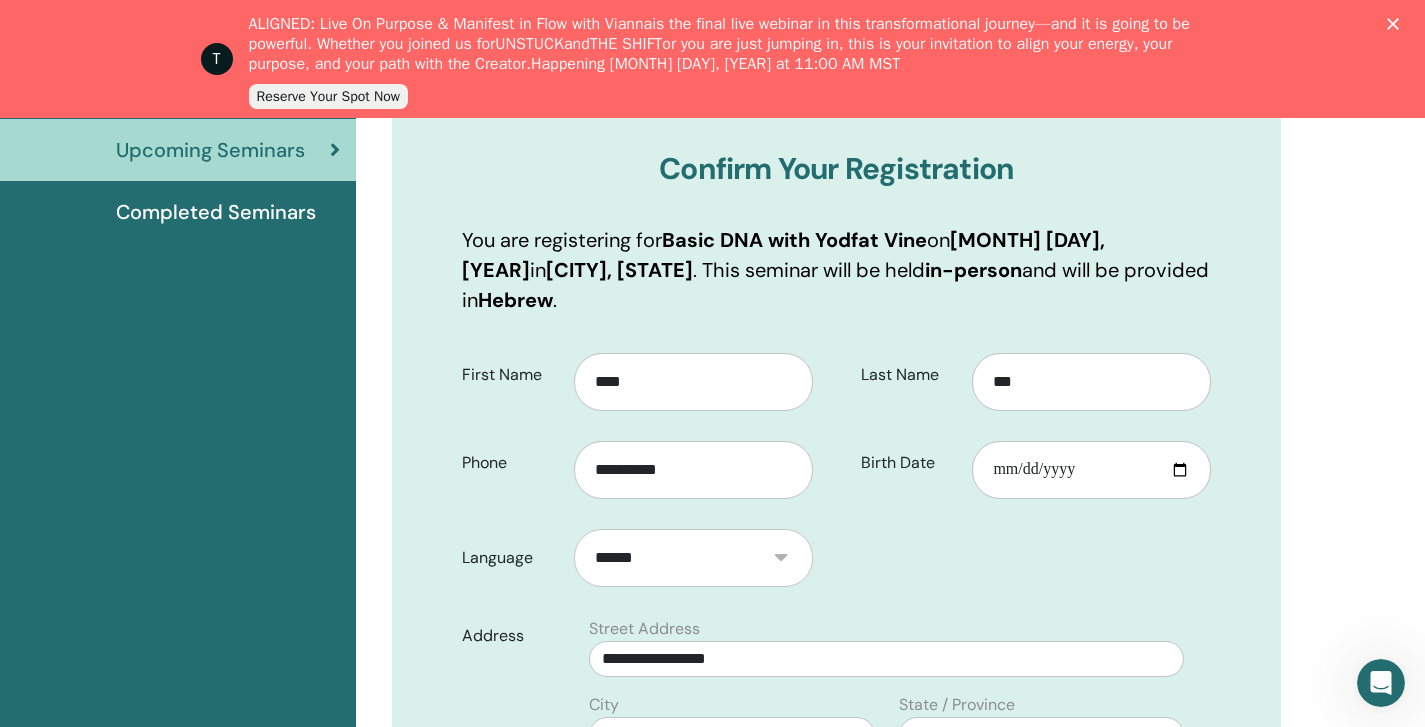 select on "**" 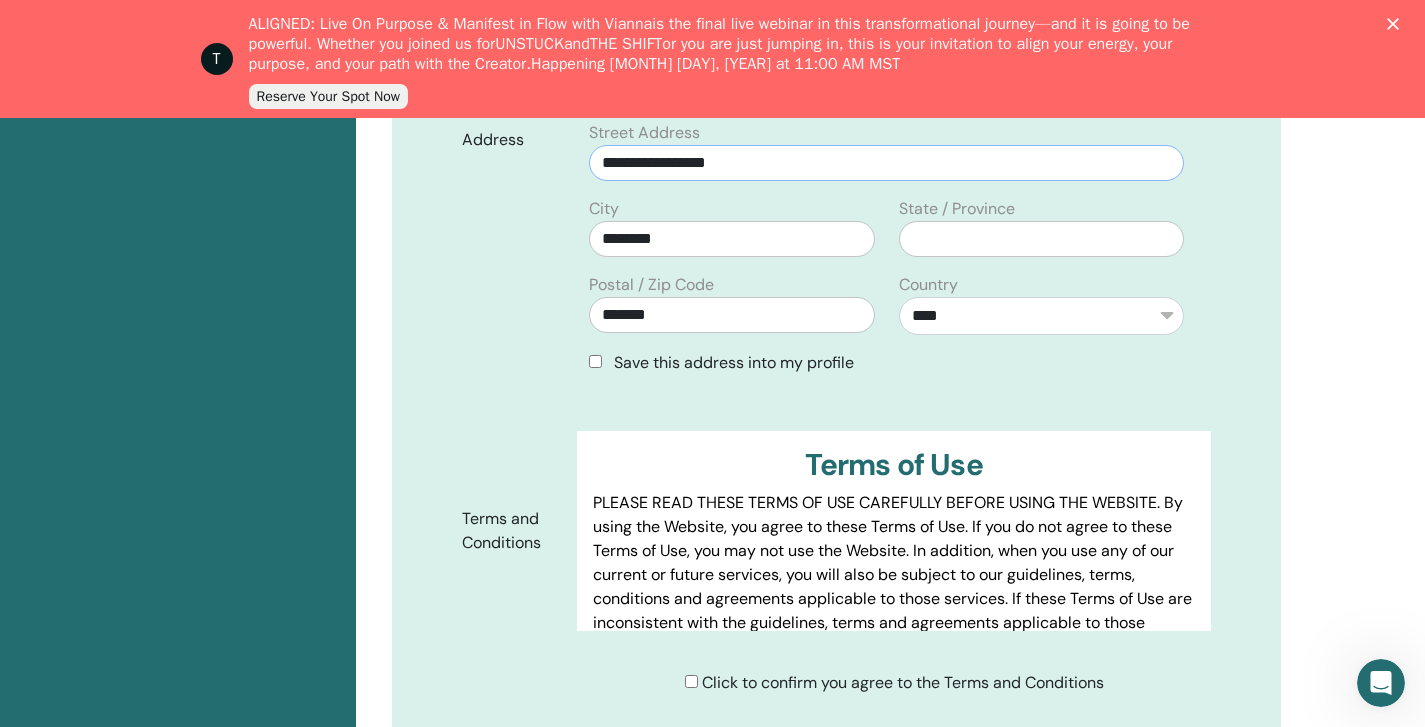 scroll, scrollTop: 784, scrollLeft: 0, axis: vertical 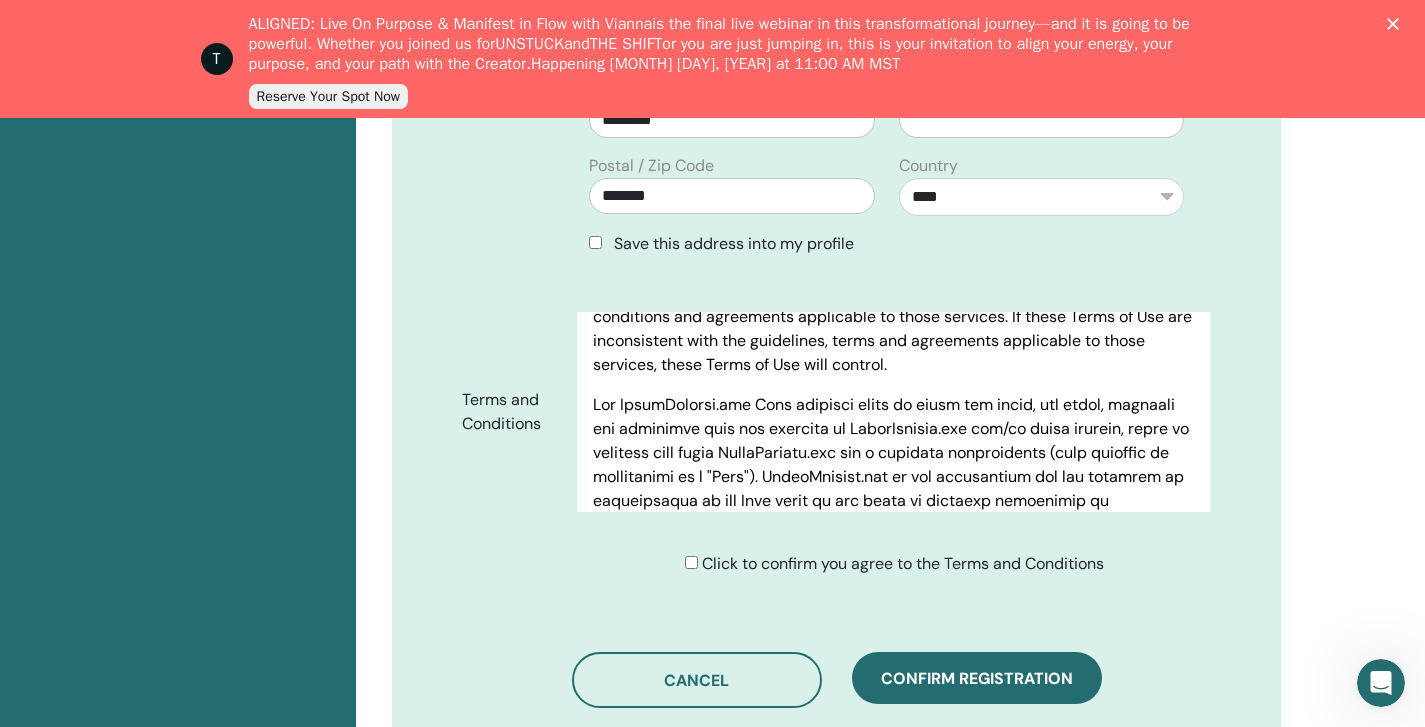 click on "**********" at bounding box center [886, 137] 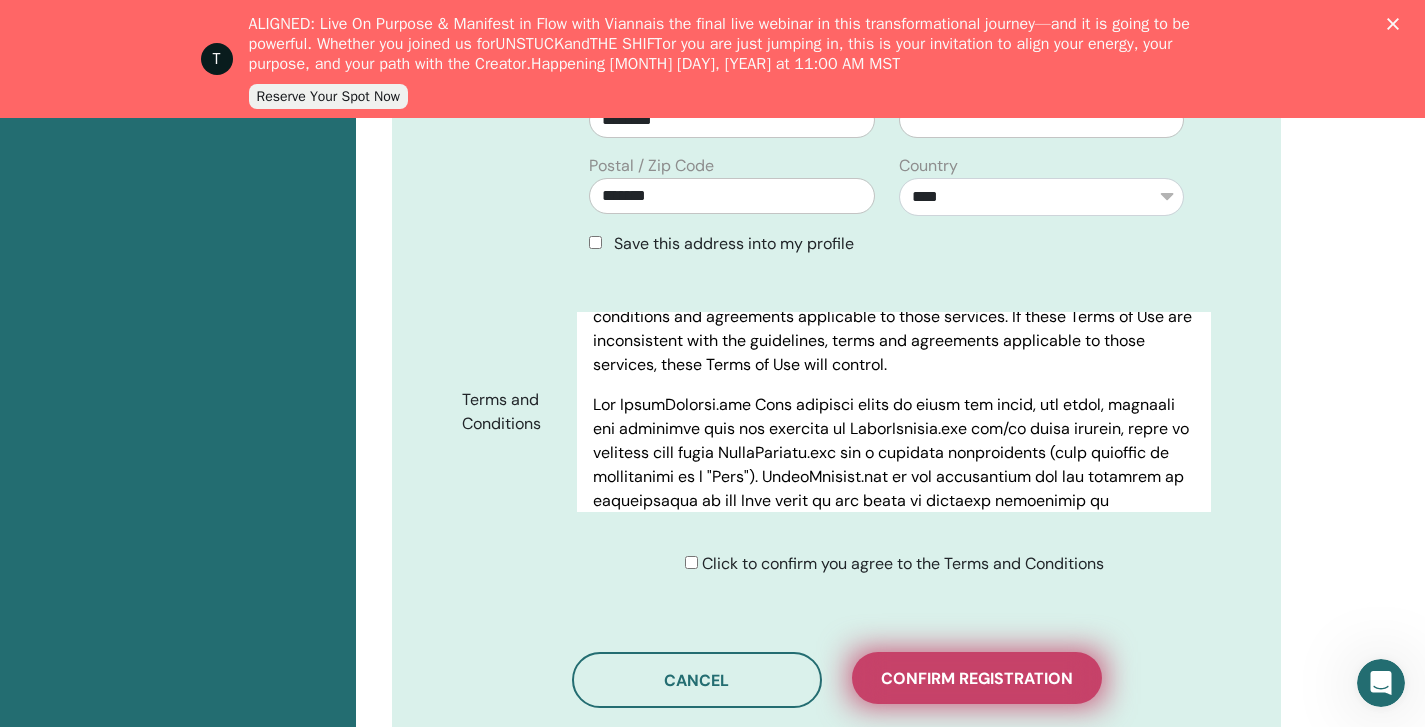click on "Confirm registration" at bounding box center (977, 678) 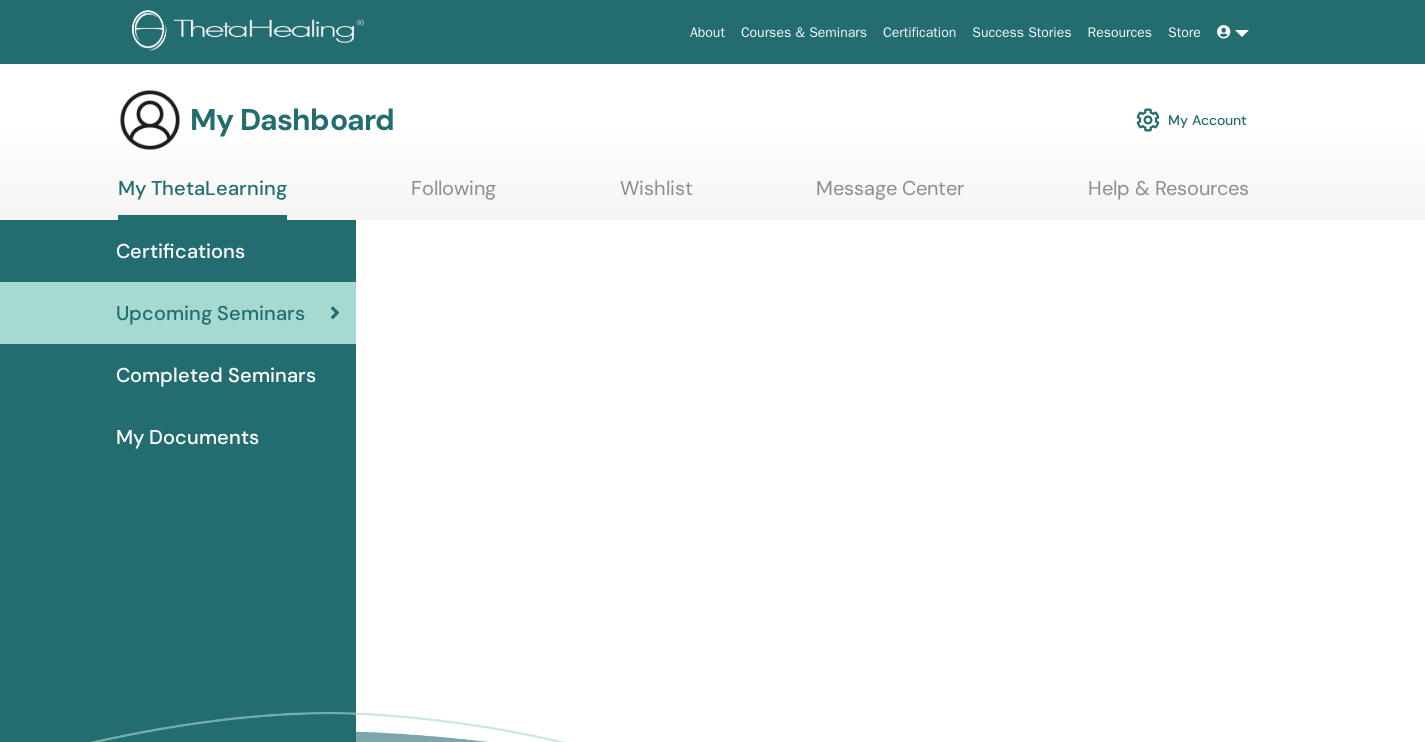 scroll, scrollTop: 0, scrollLeft: 0, axis: both 